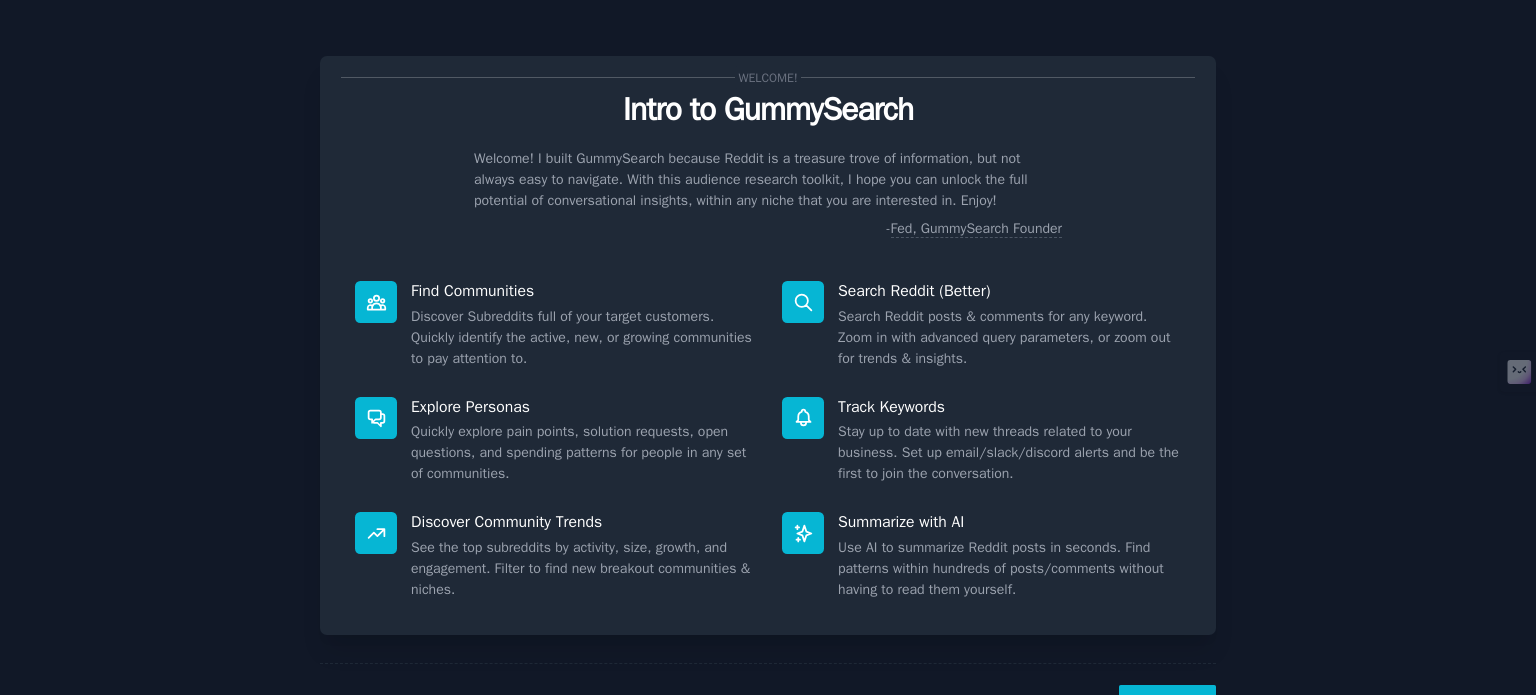 scroll, scrollTop: 0, scrollLeft: 0, axis: both 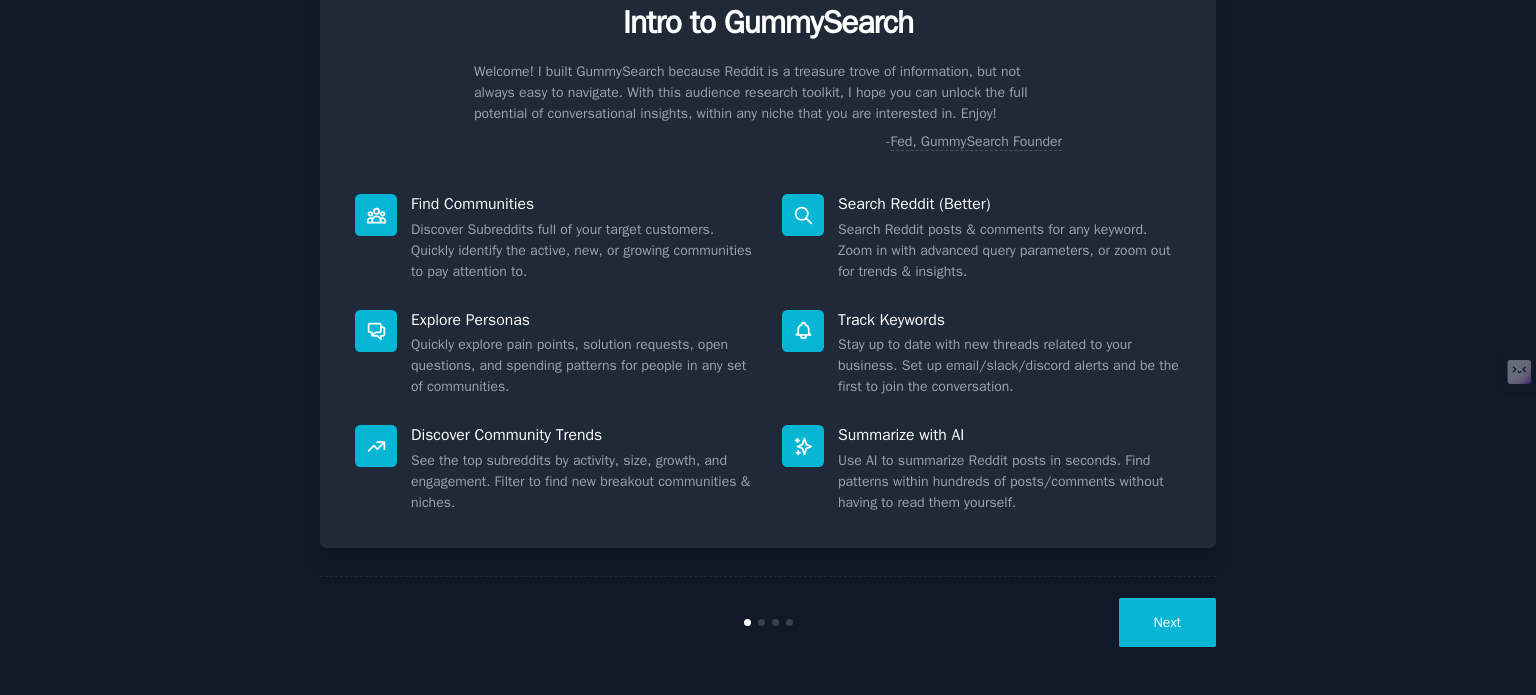 click on "Next" at bounding box center [1167, 622] 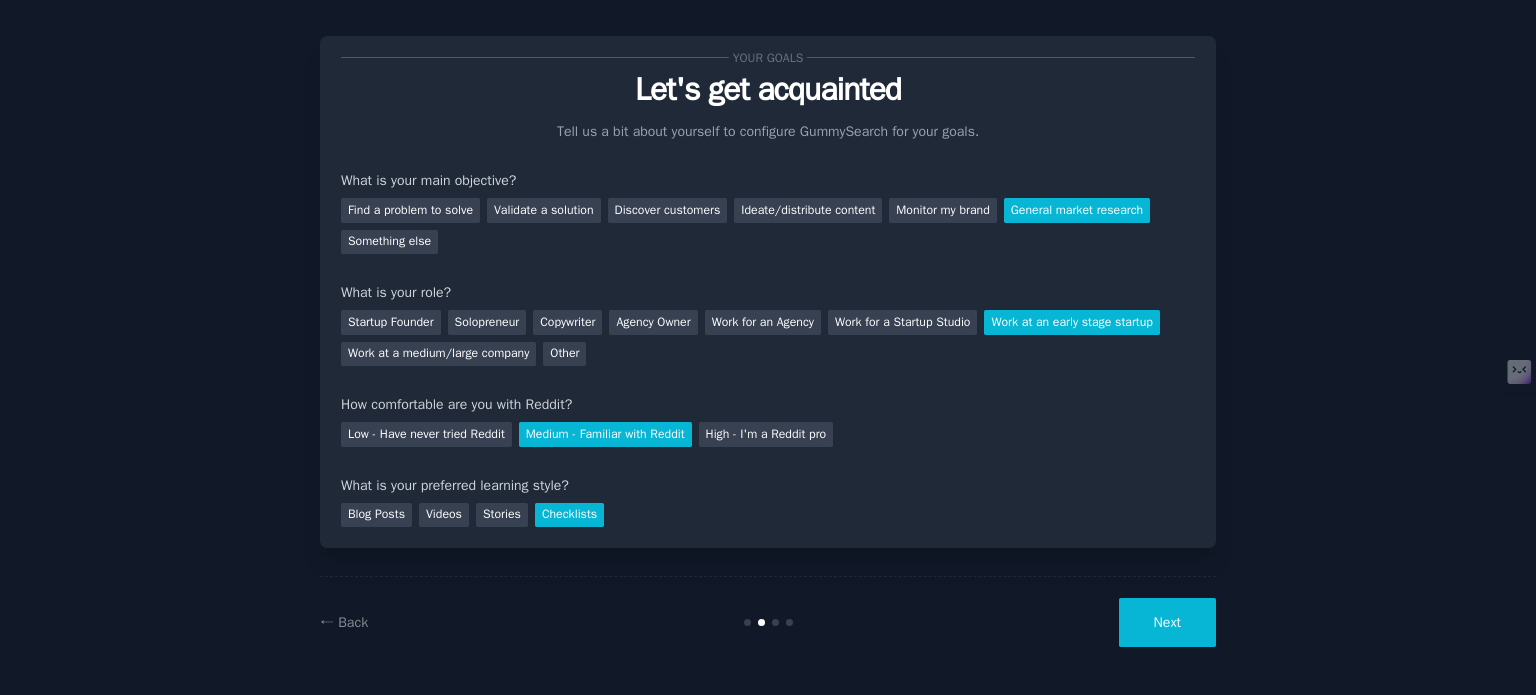 click on "Next" at bounding box center [1167, 622] 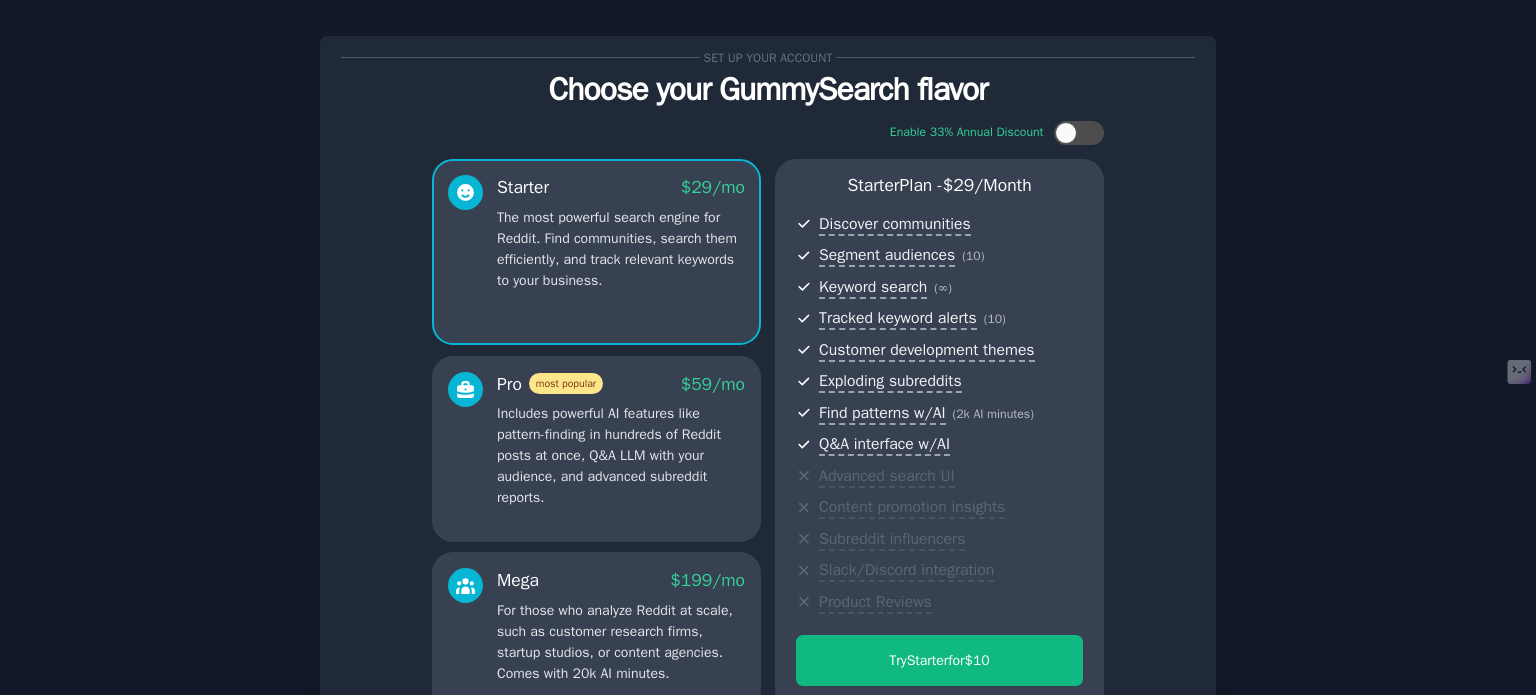 scroll, scrollTop: 252, scrollLeft: 0, axis: vertical 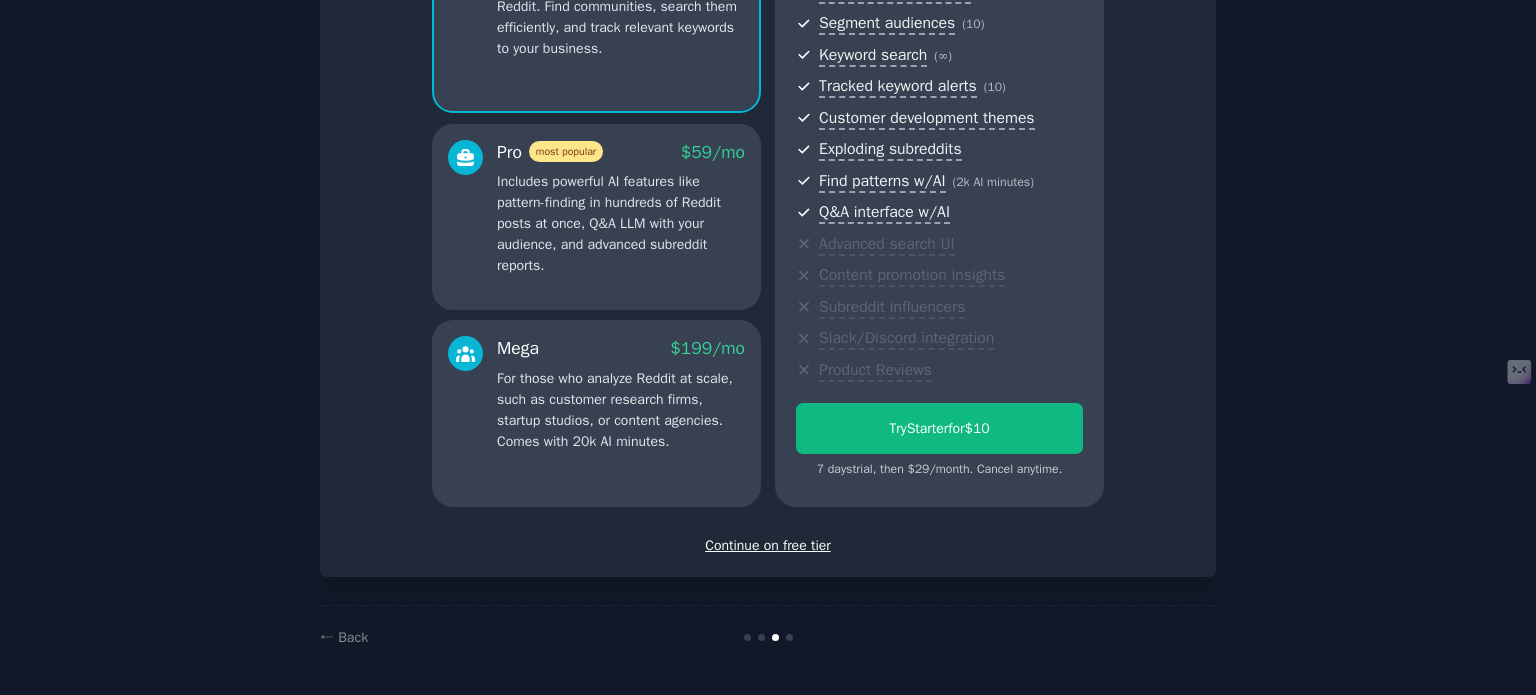 click on "Continue on free tier" at bounding box center [768, 545] 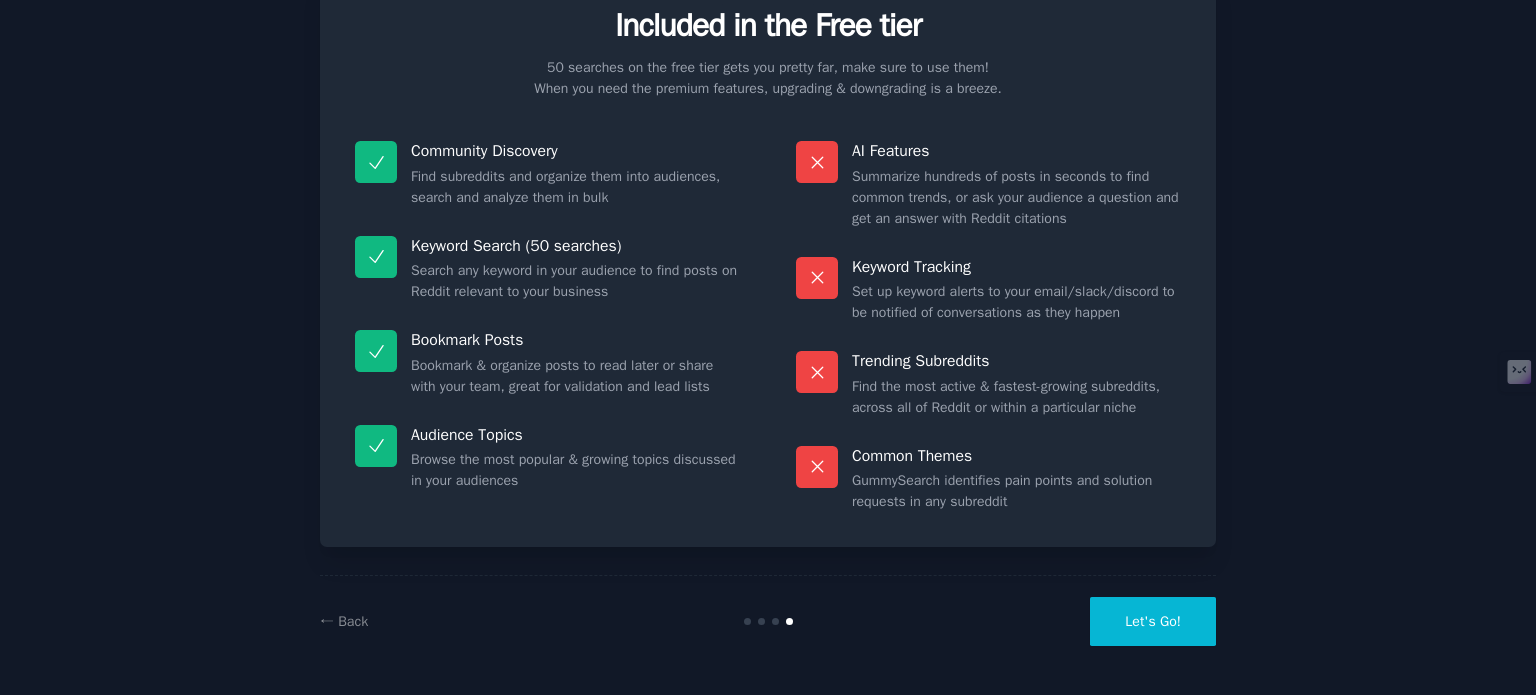 scroll, scrollTop: 83, scrollLeft: 0, axis: vertical 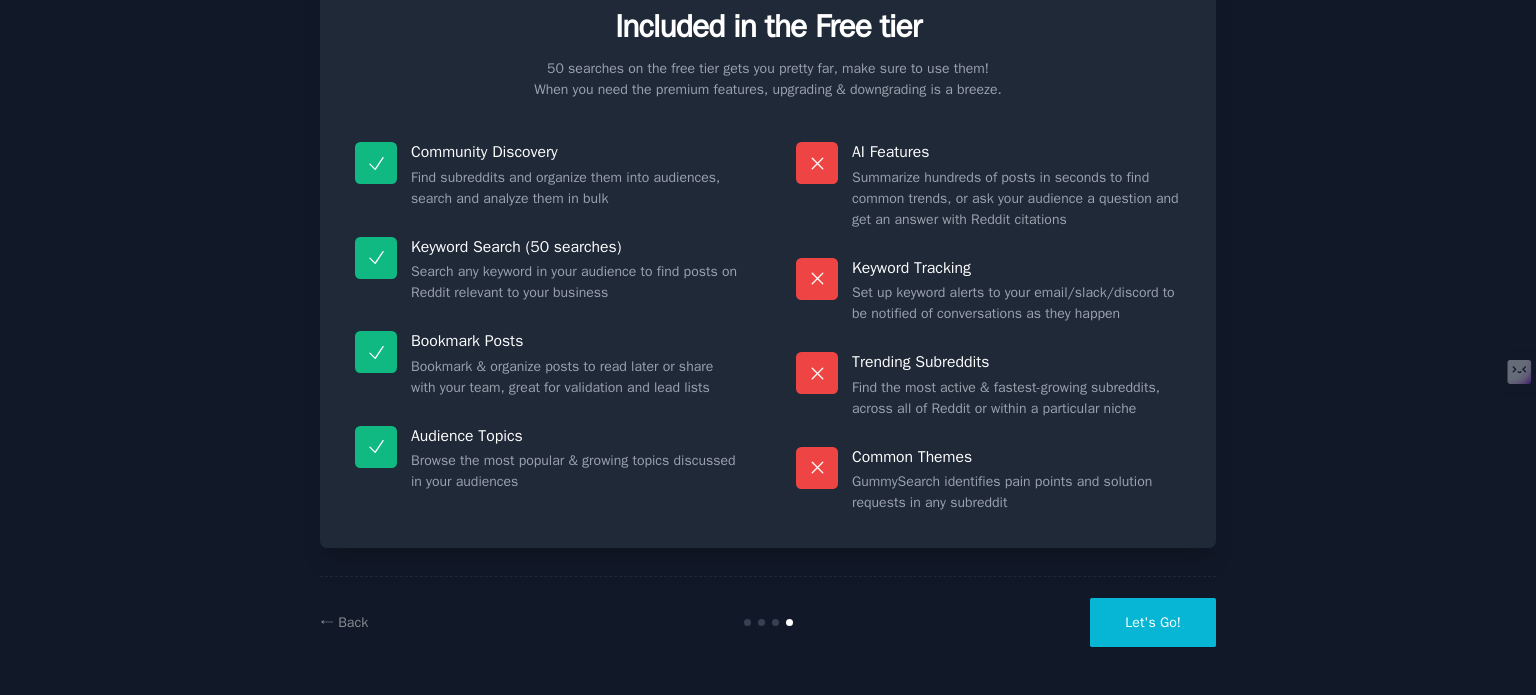 click on "Let's Go!" at bounding box center (1153, 622) 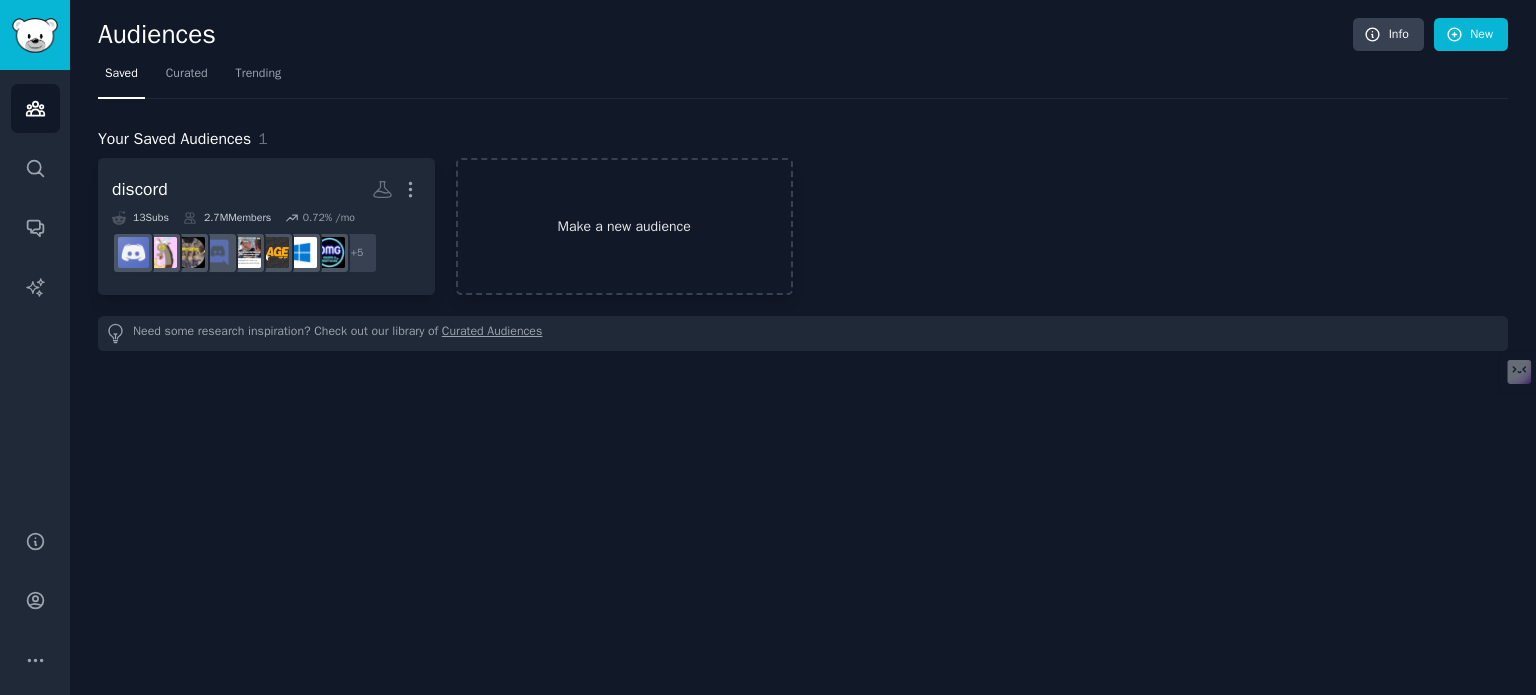 click on "Make a new audience" at bounding box center [624, 226] 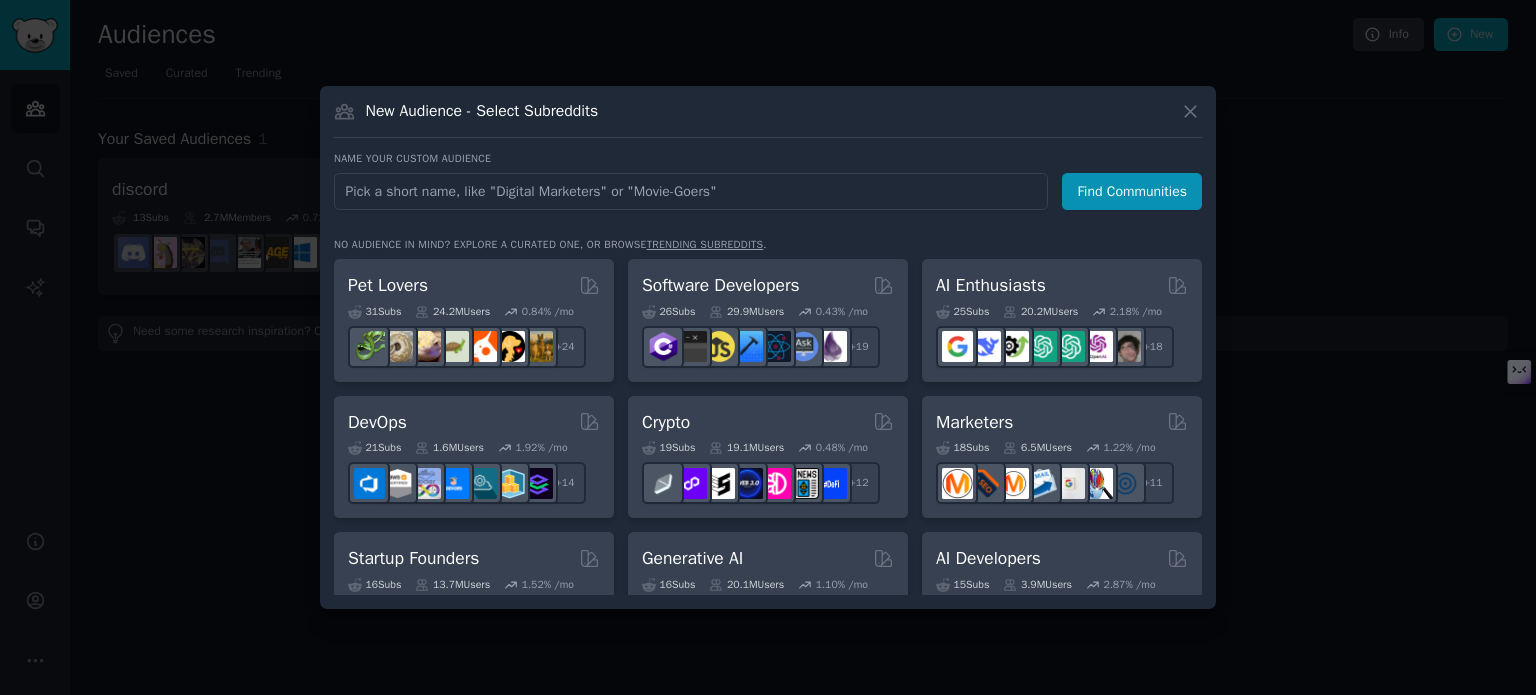 click at bounding box center (691, 191) 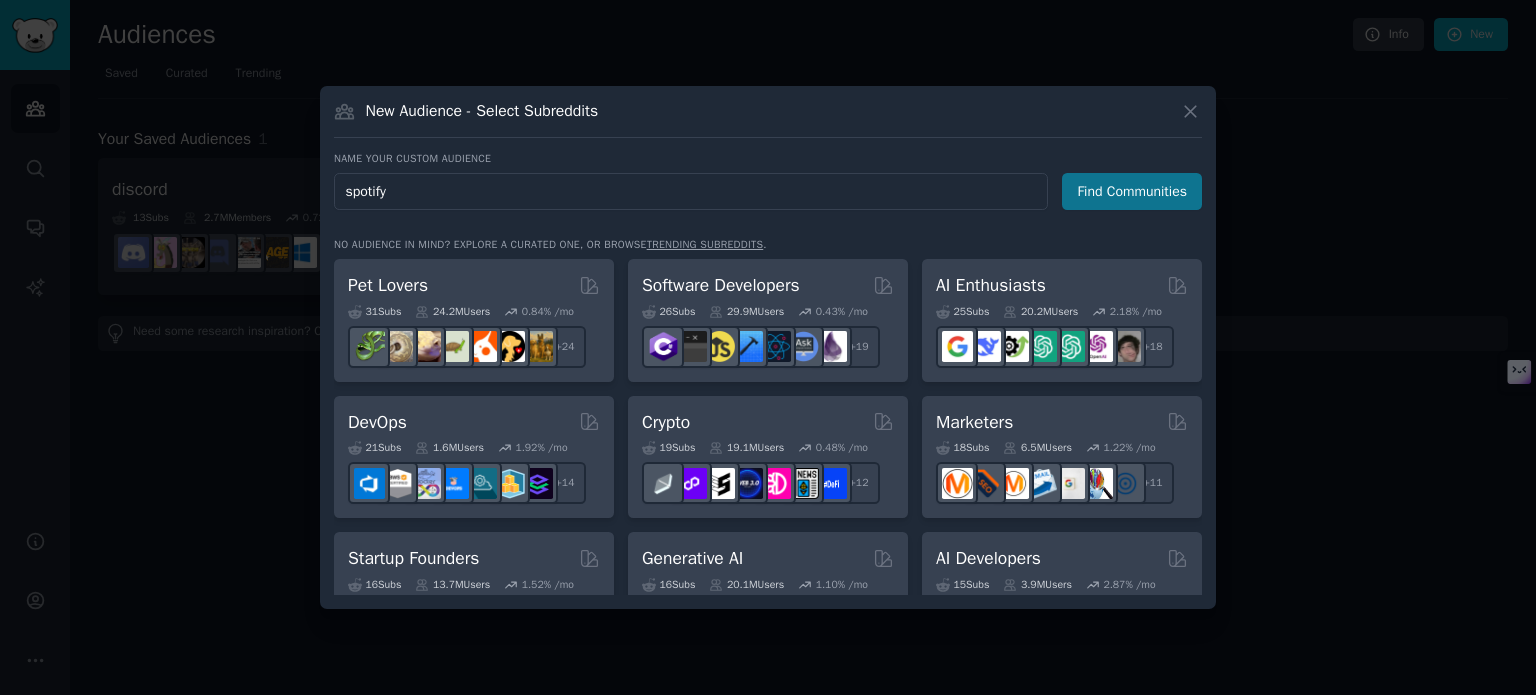 type on "spotify" 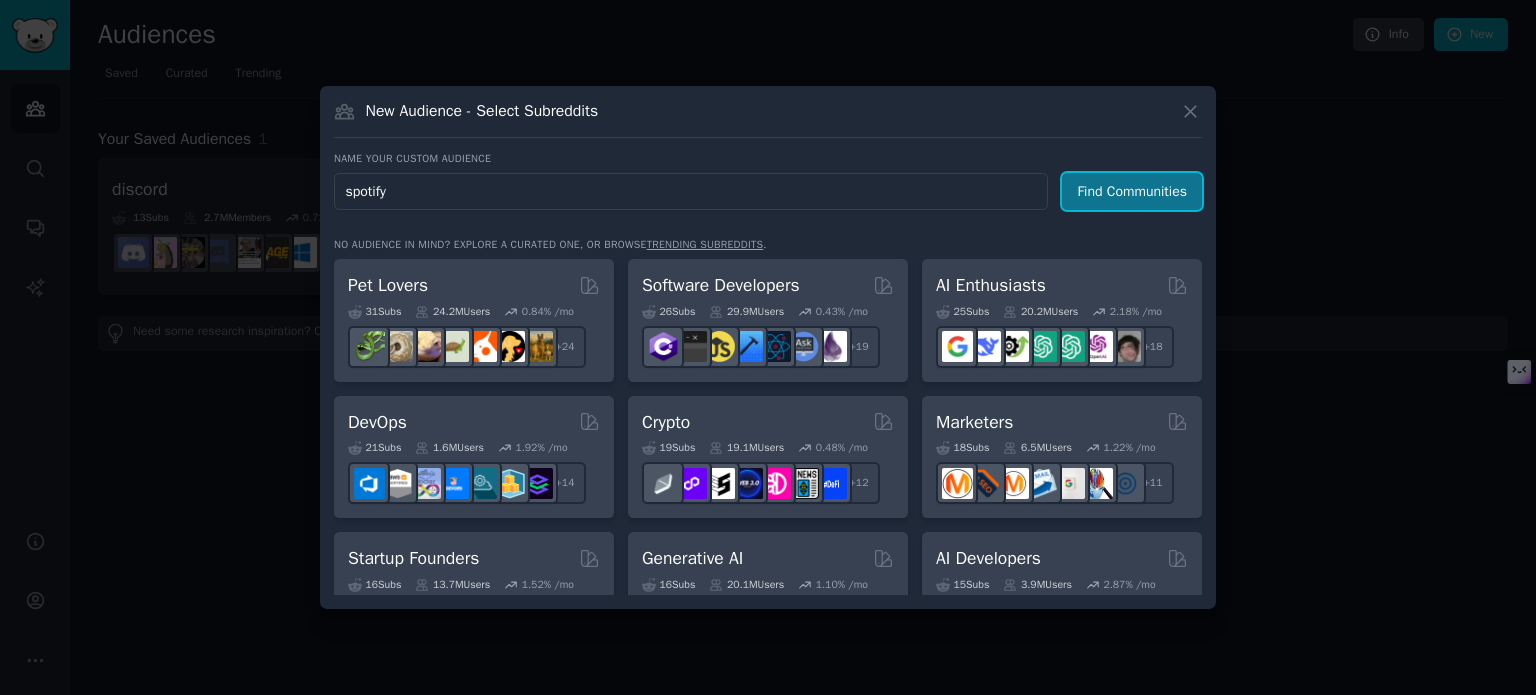 click on "Find Communities" at bounding box center [1132, 191] 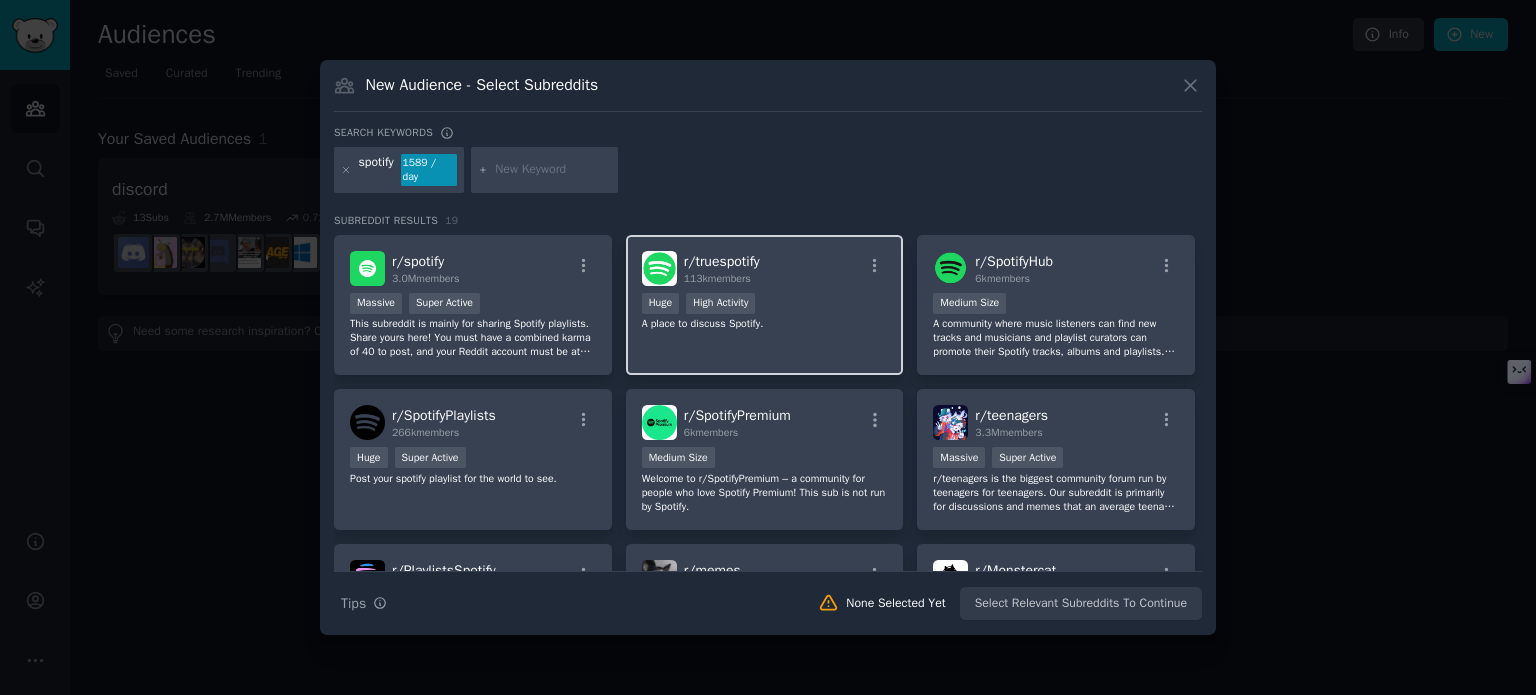 click on "r/ truespotify 113k  members" at bounding box center (765, 268) 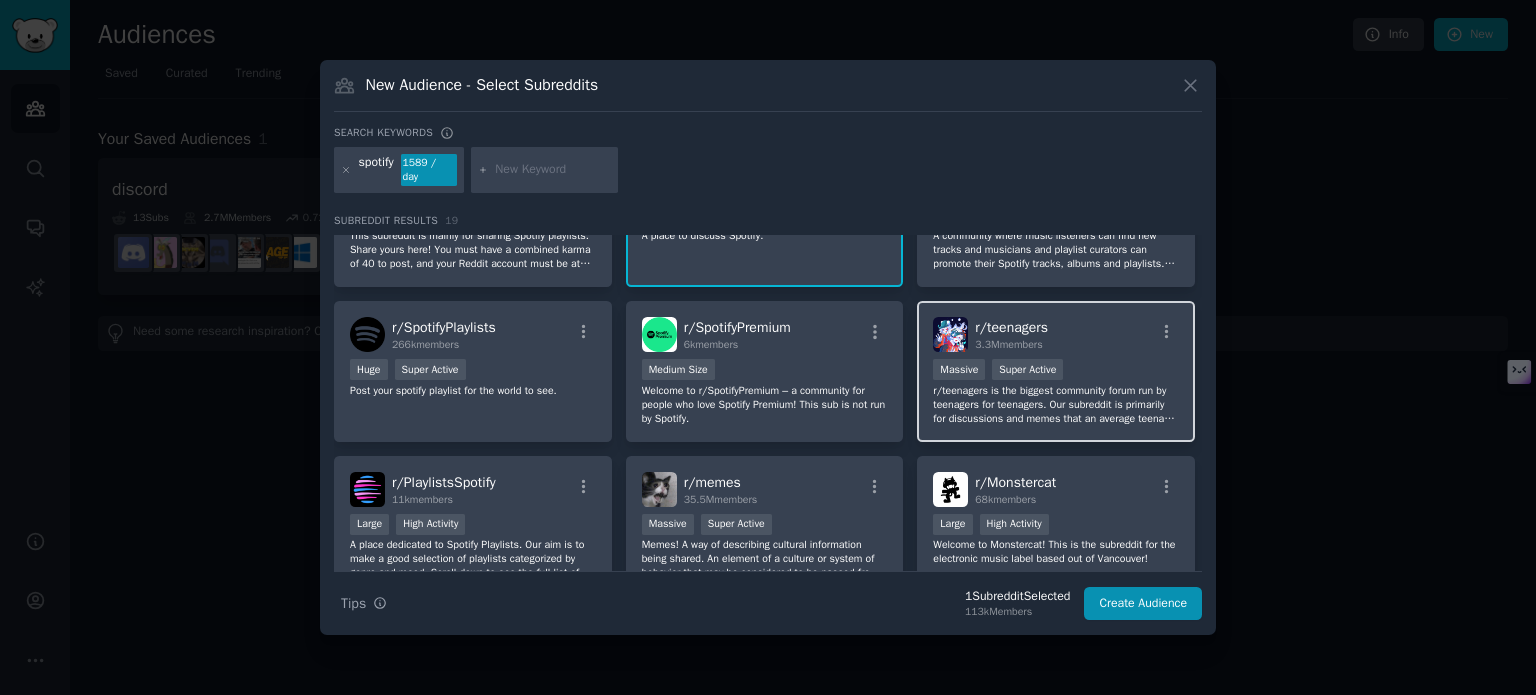 scroll, scrollTop: 0, scrollLeft: 0, axis: both 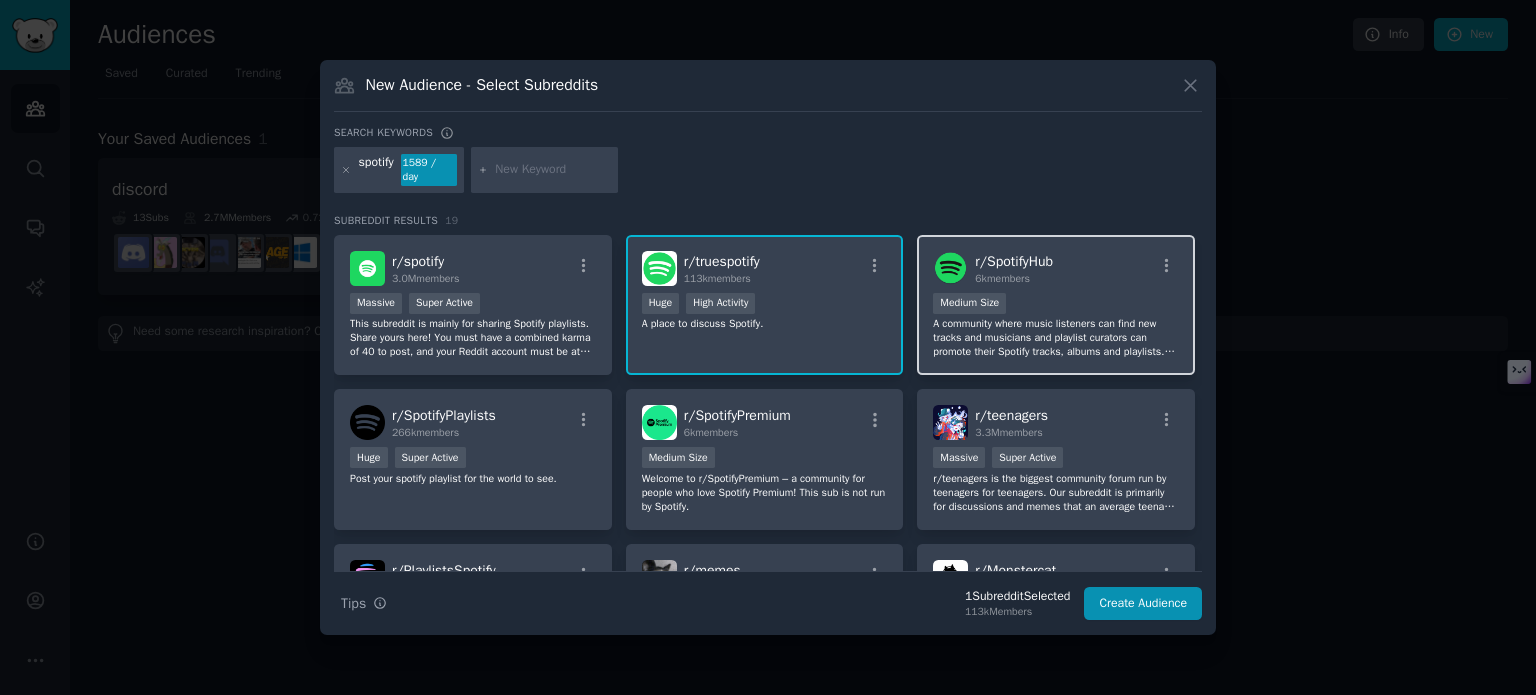 click on "Medium Size" at bounding box center (1056, 305) 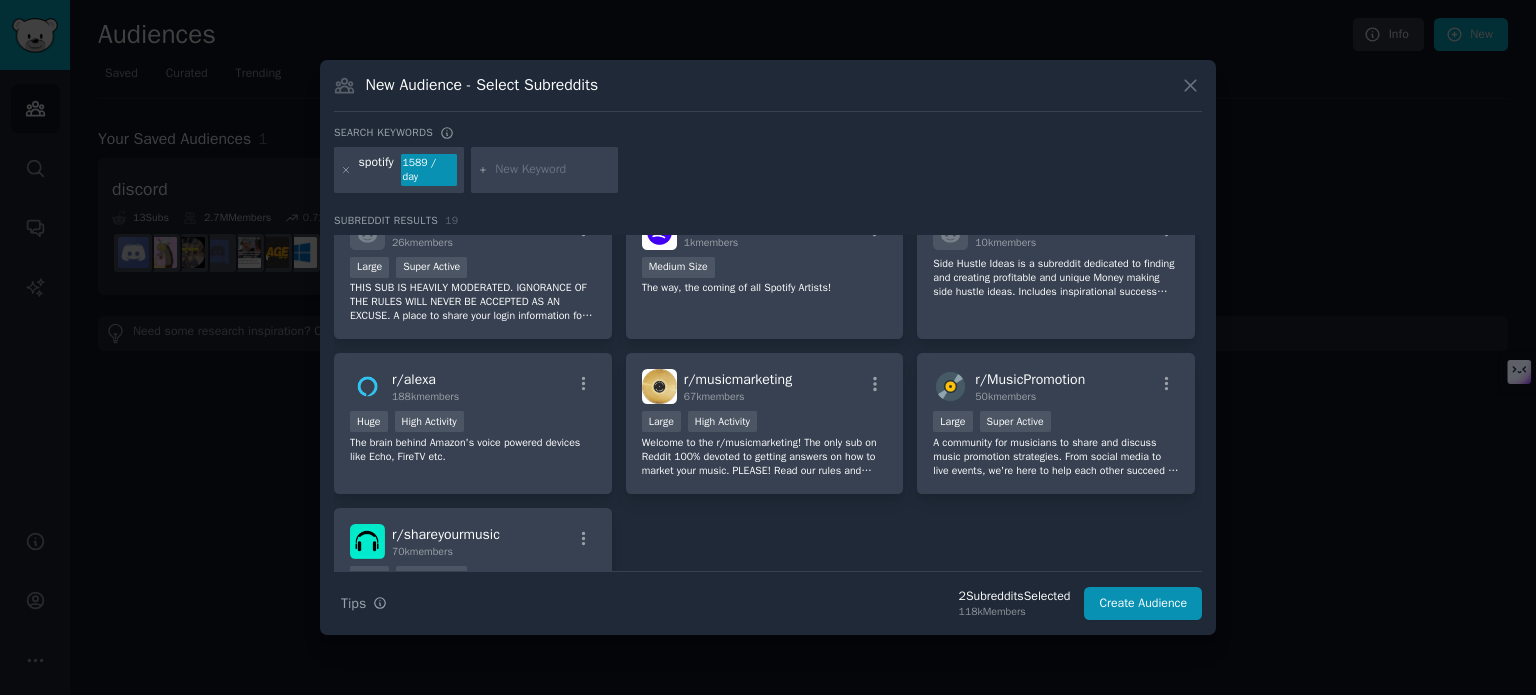 scroll, scrollTop: 653, scrollLeft: 0, axis: vertical 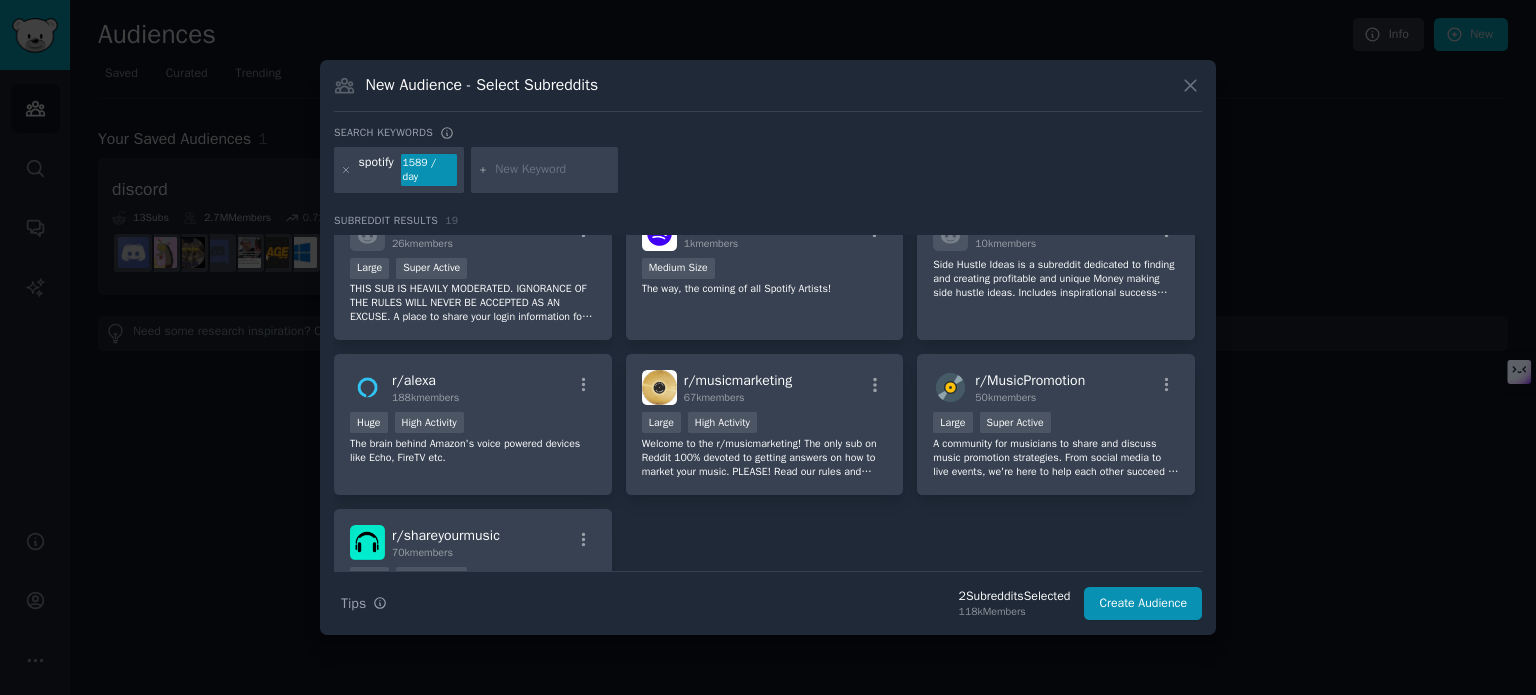 click at bounding box center (553, 170) 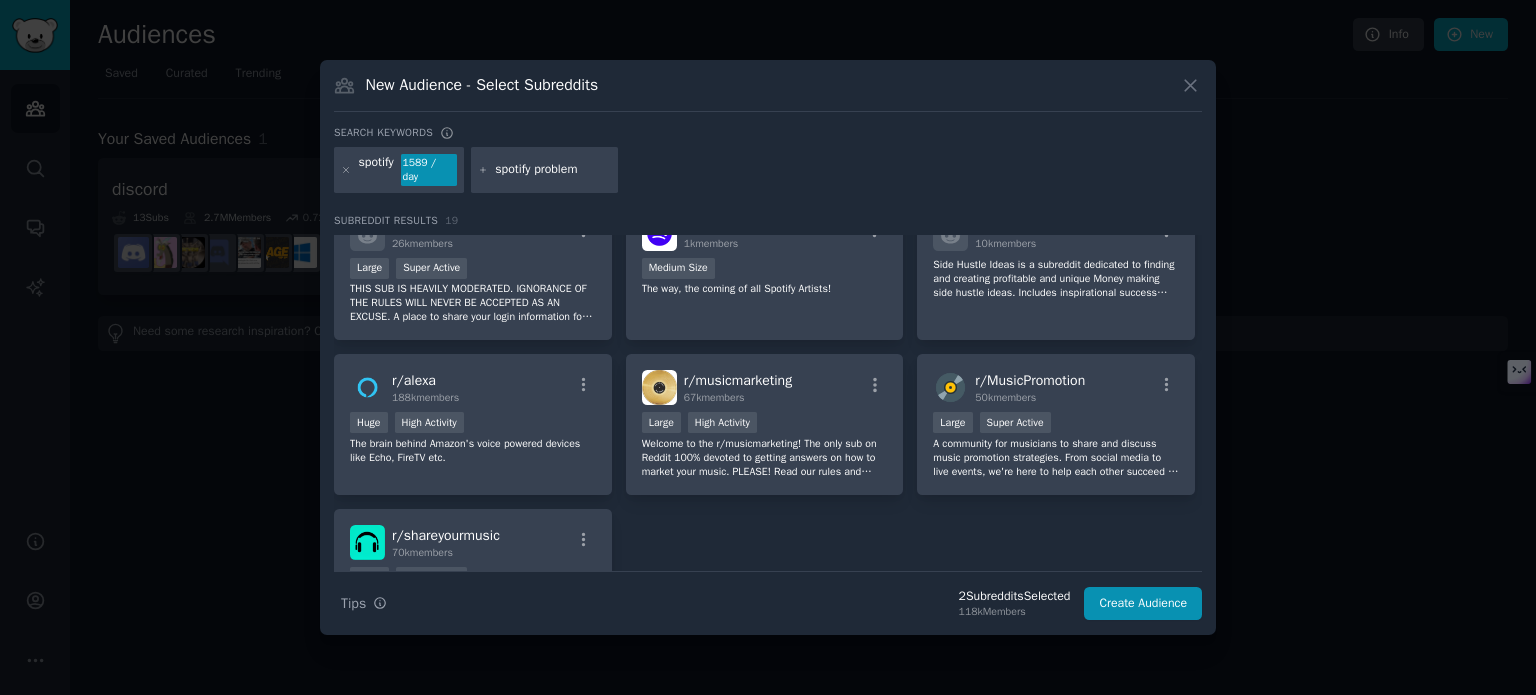 type on "spotify problems" 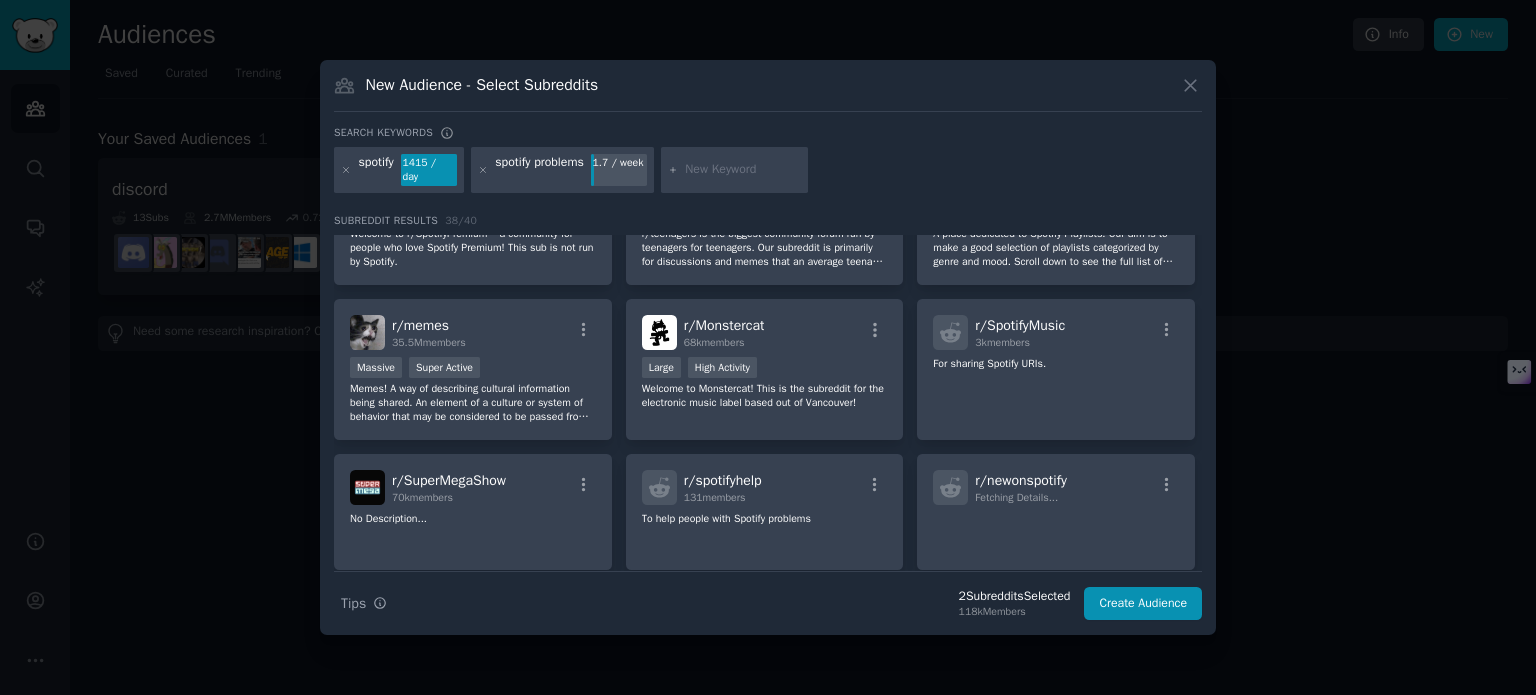 scroll, scrollTop: 403, scrollLeft: 0, axis: vertical 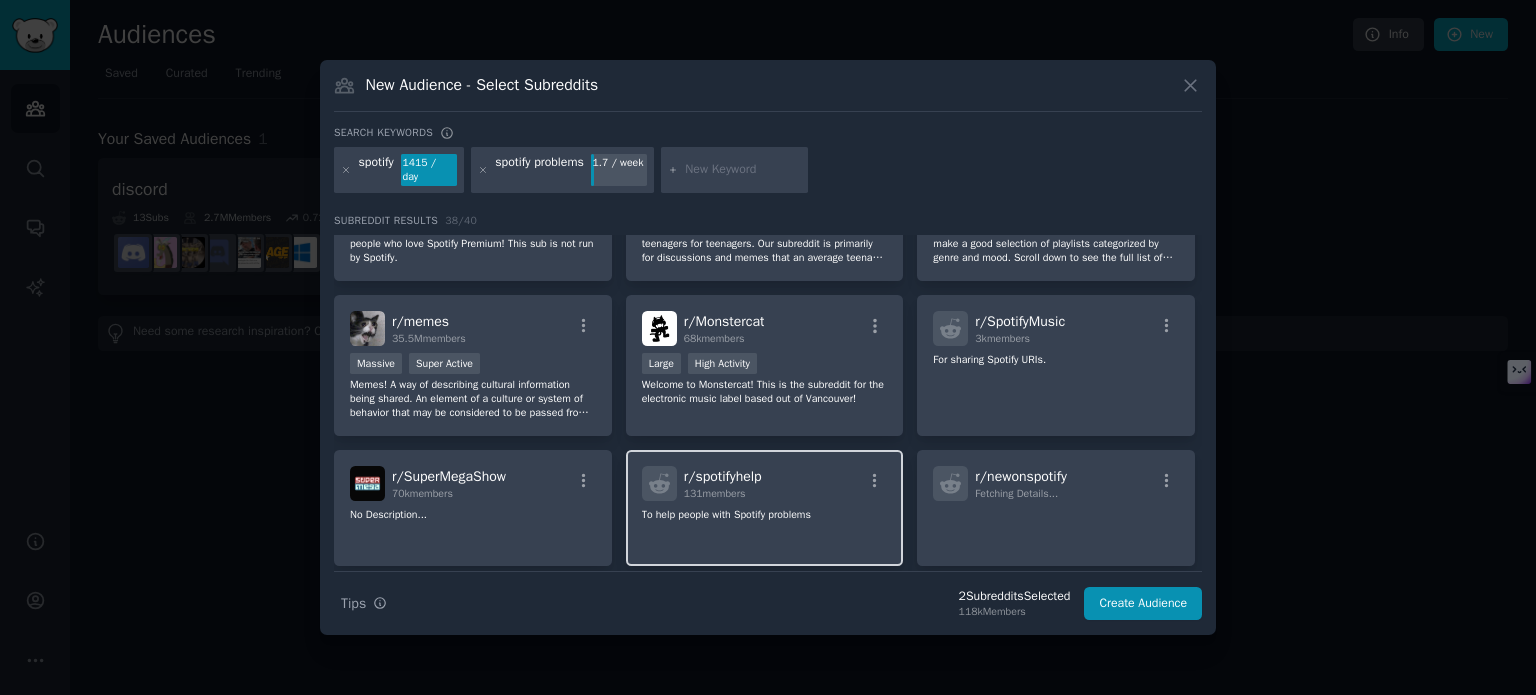 click on "r/ spotifyhelp 131  members To help people with Spotify problems" at bounding box center [765, 508] 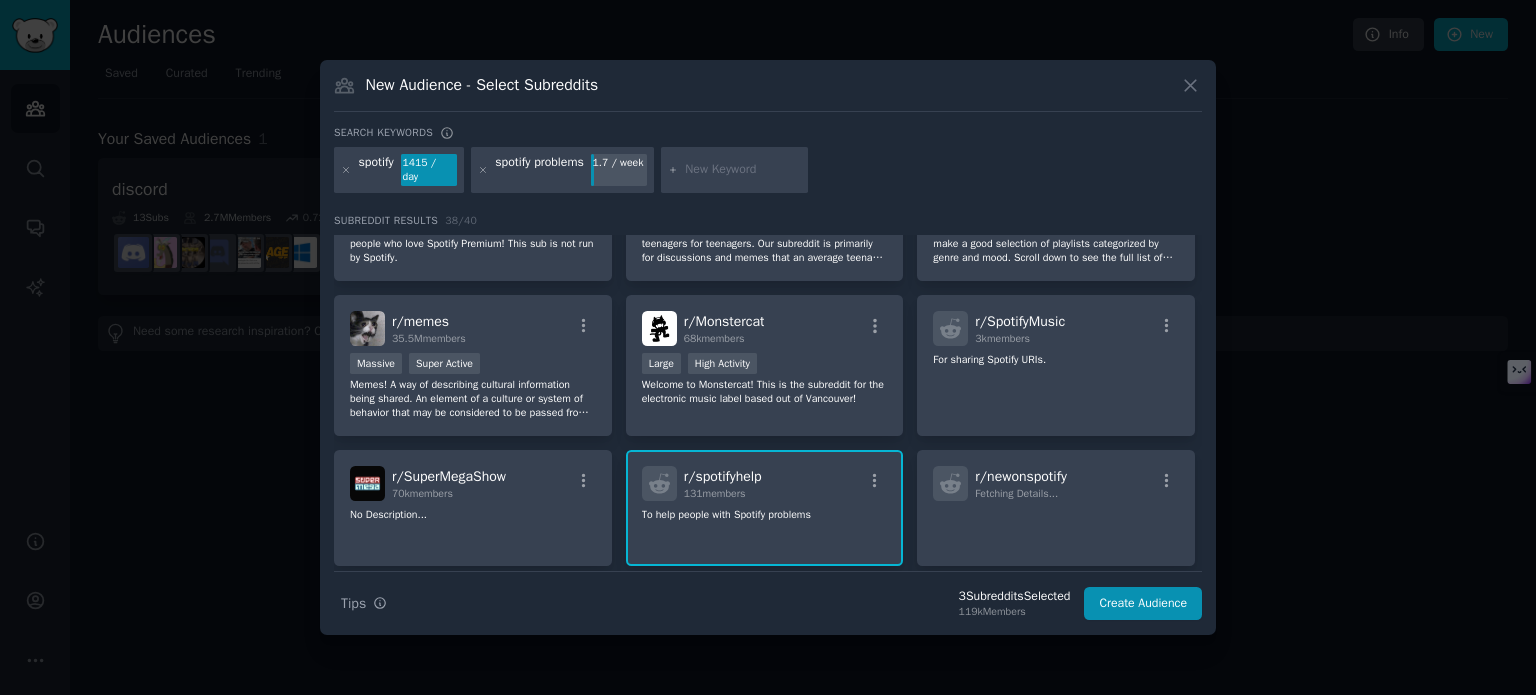 click at bounding box center [743, 170] 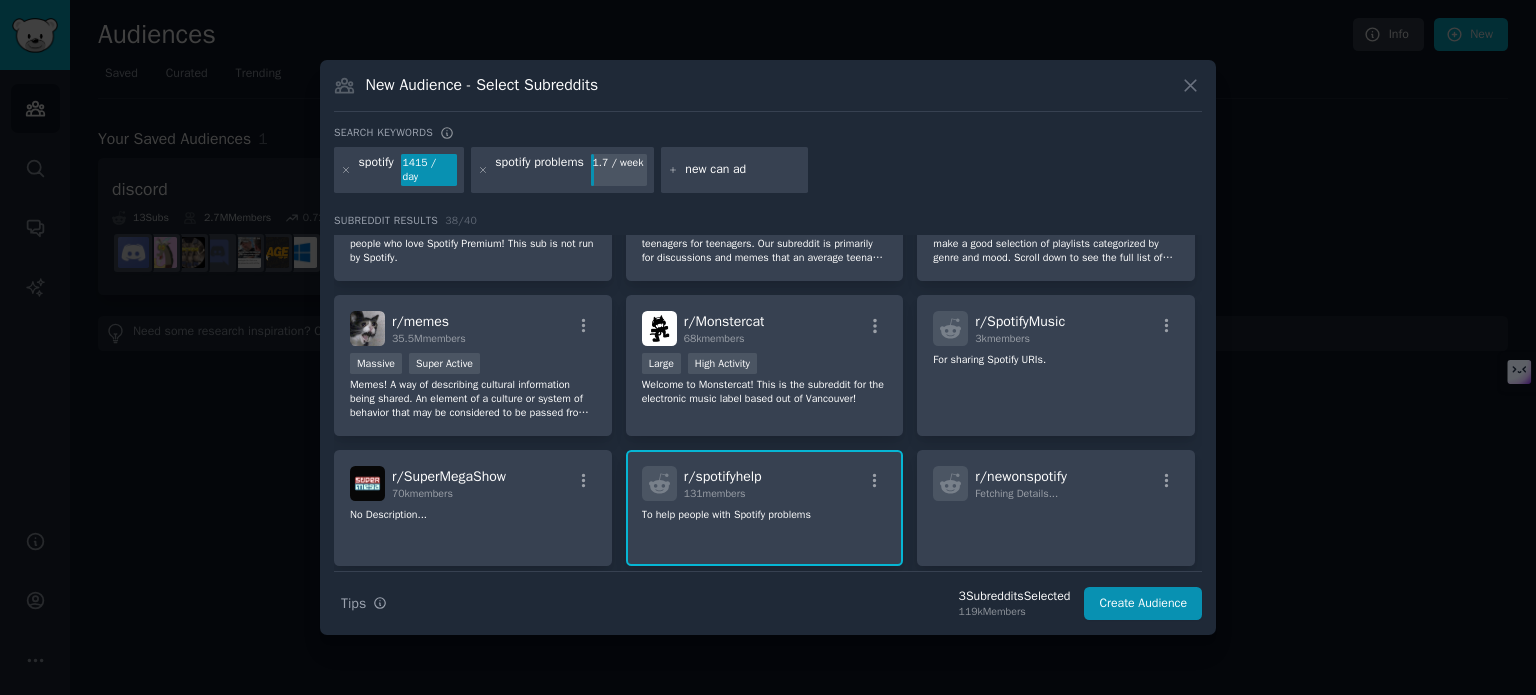 type on "new can add" 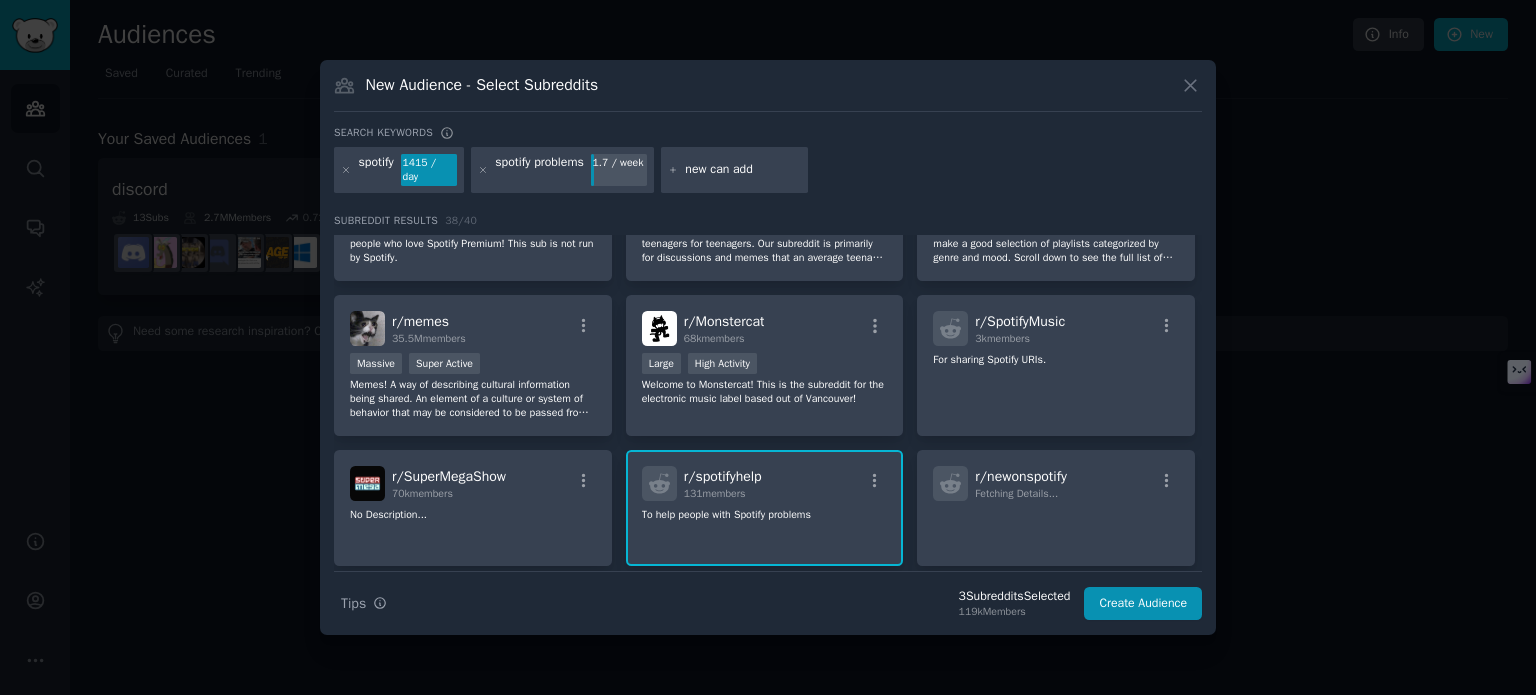 type 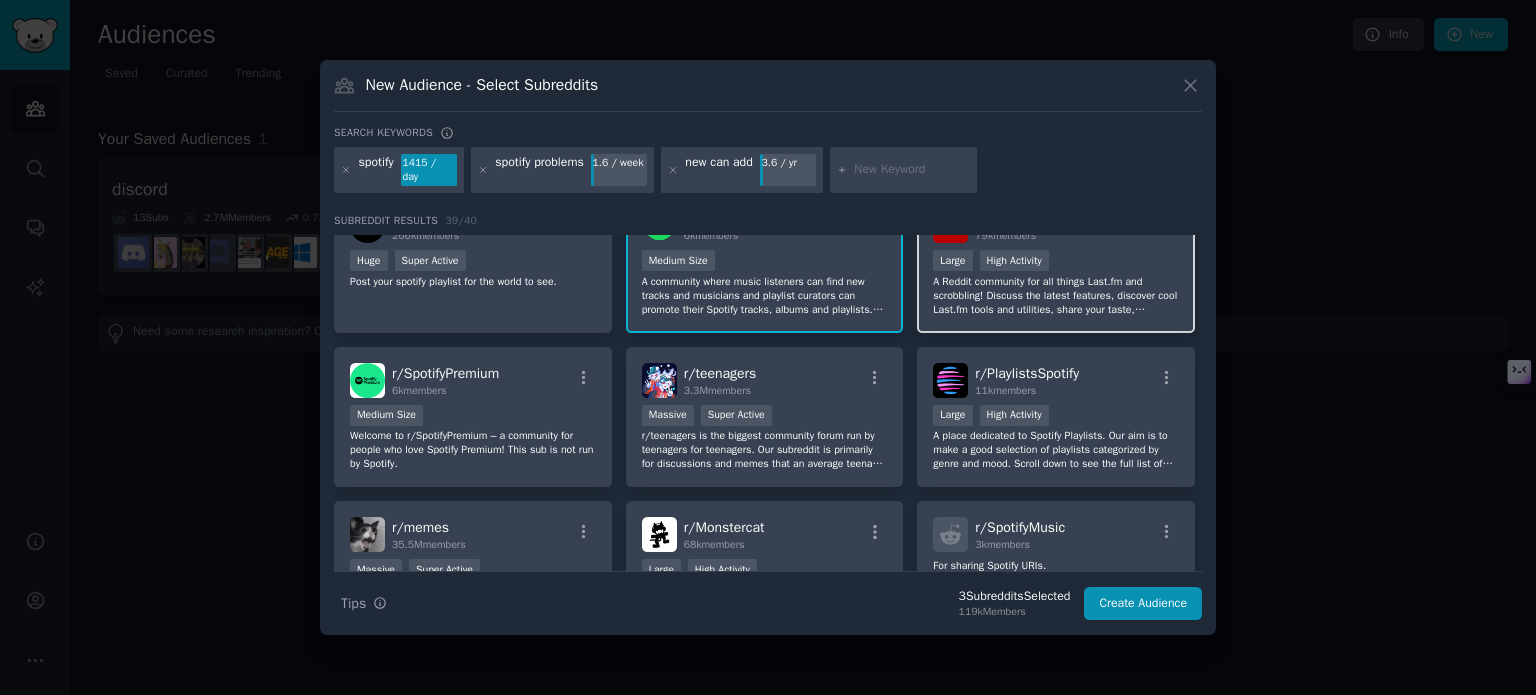 scroll, scrollTop: 196, scrollLeft: 0, axis: vertical 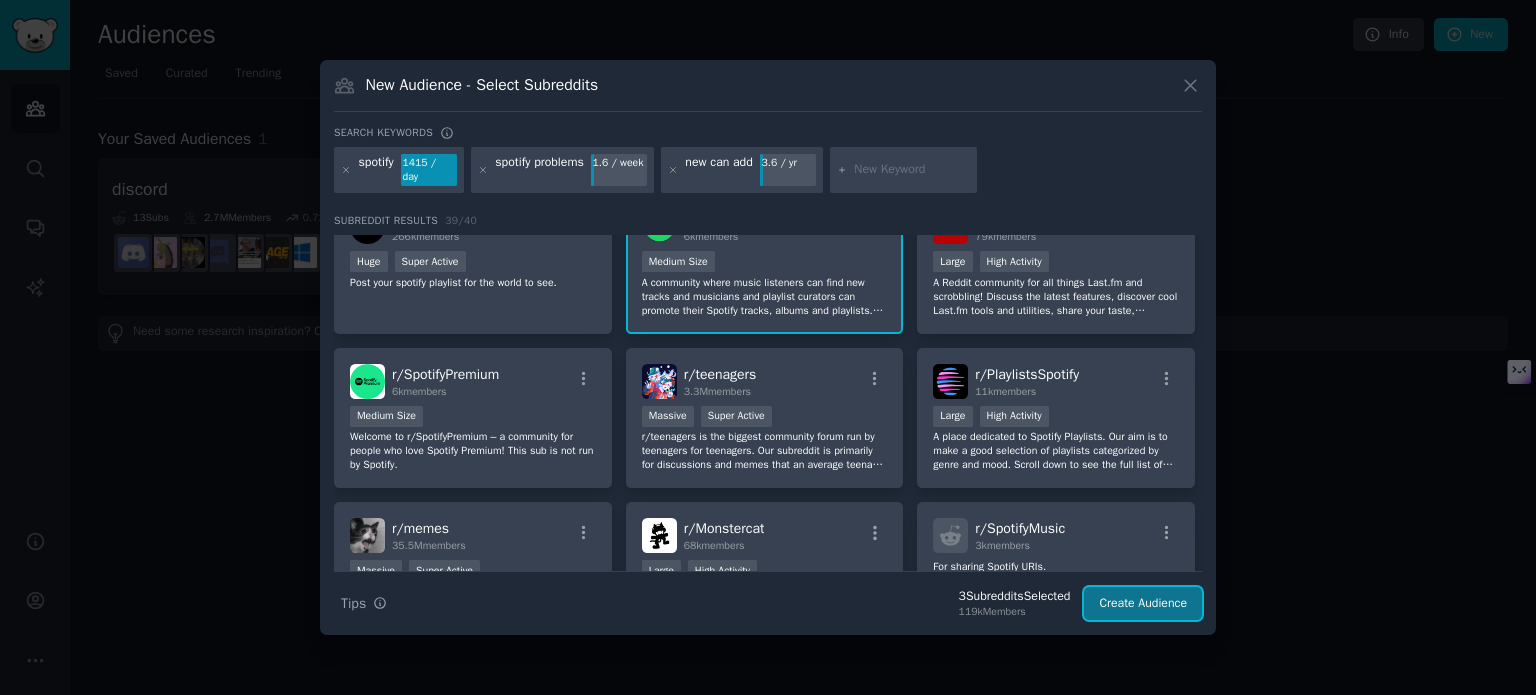 click on "Create Audience" at bounding box center (1143, 604) 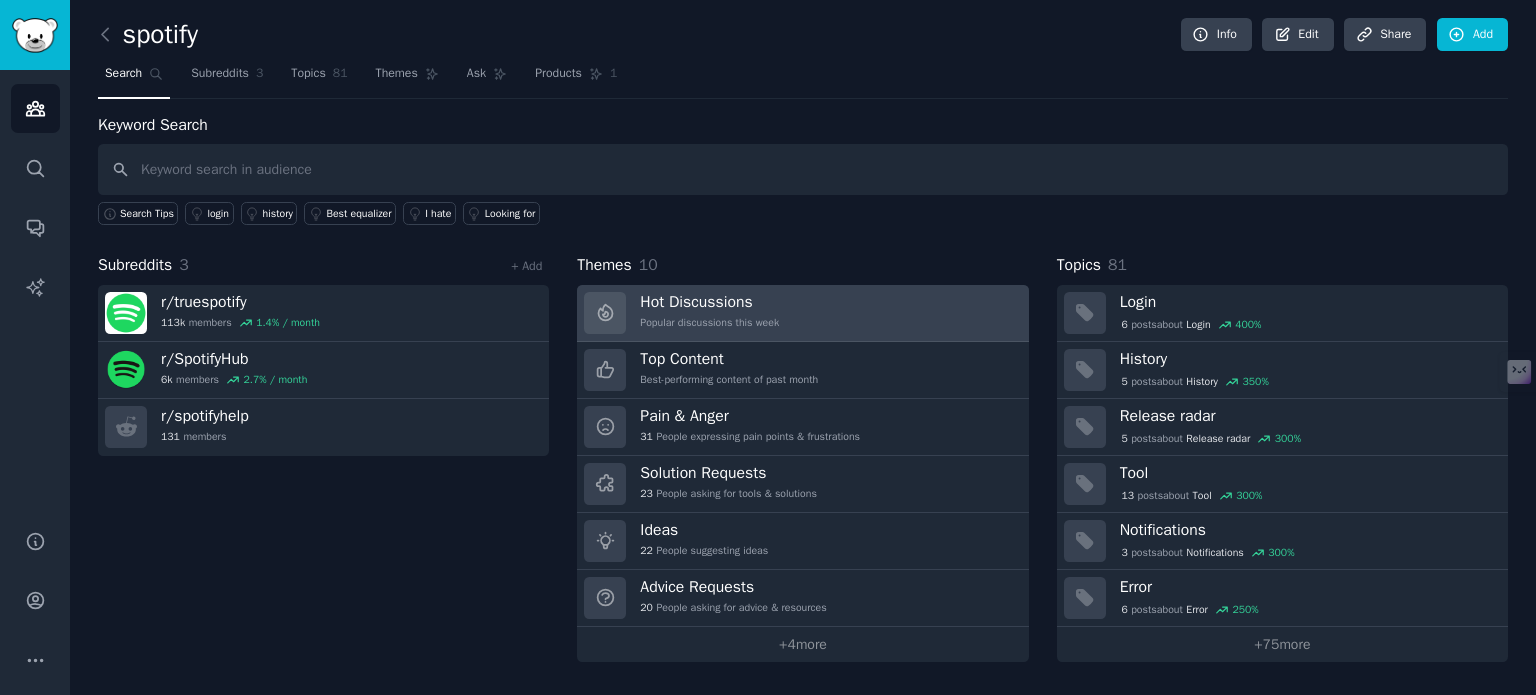 click on "Hot Discussions" at bounding box center [709, 302] 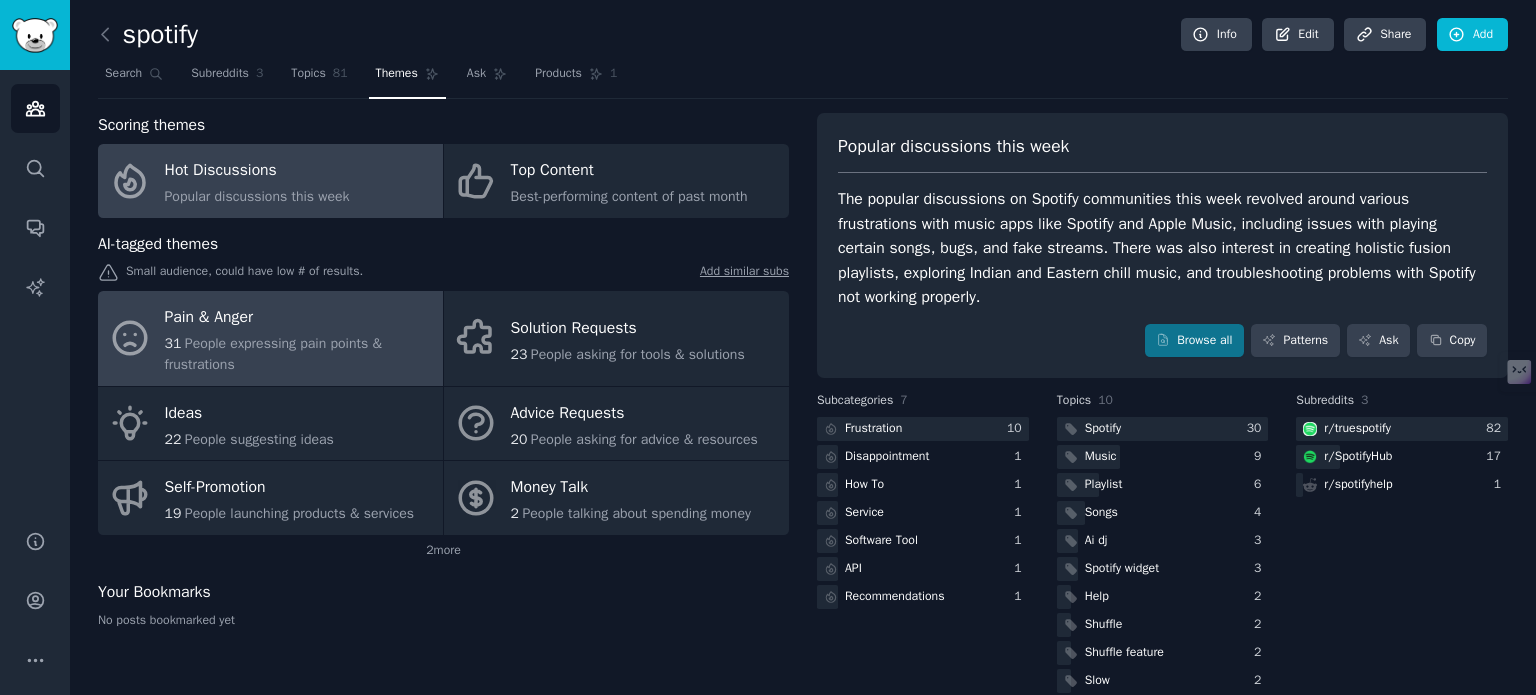 click on "People expressing pain points & frustrations" at bounding box center [273, 354] 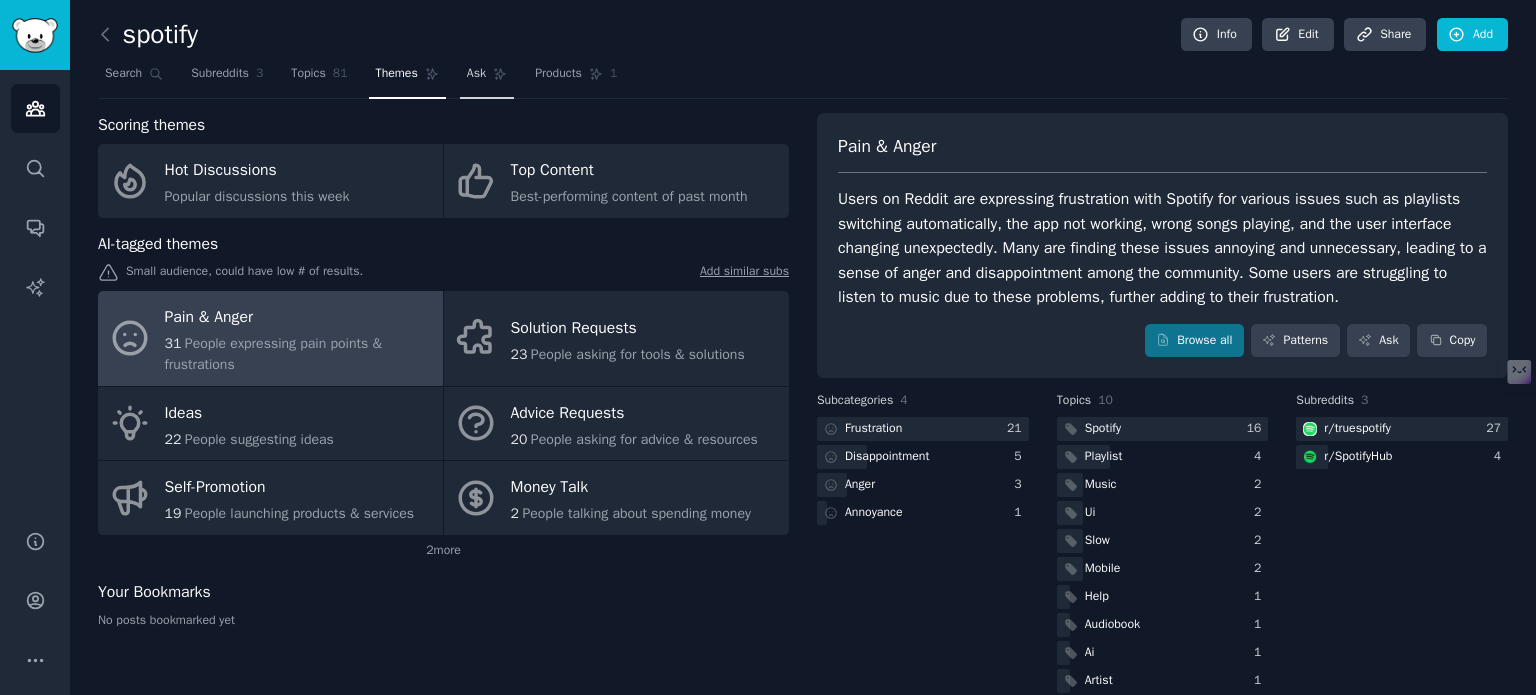 click on "Ask" at bounding box center [476, 74] 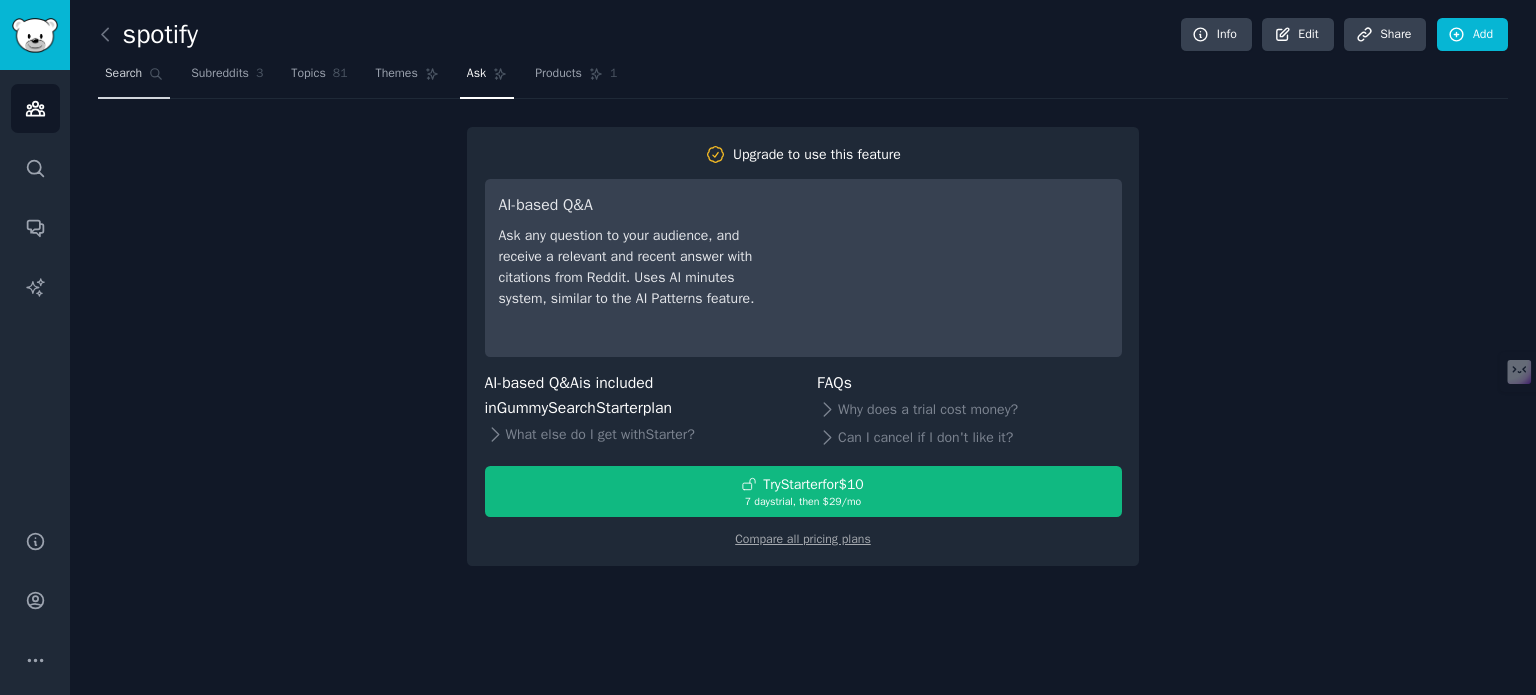 click 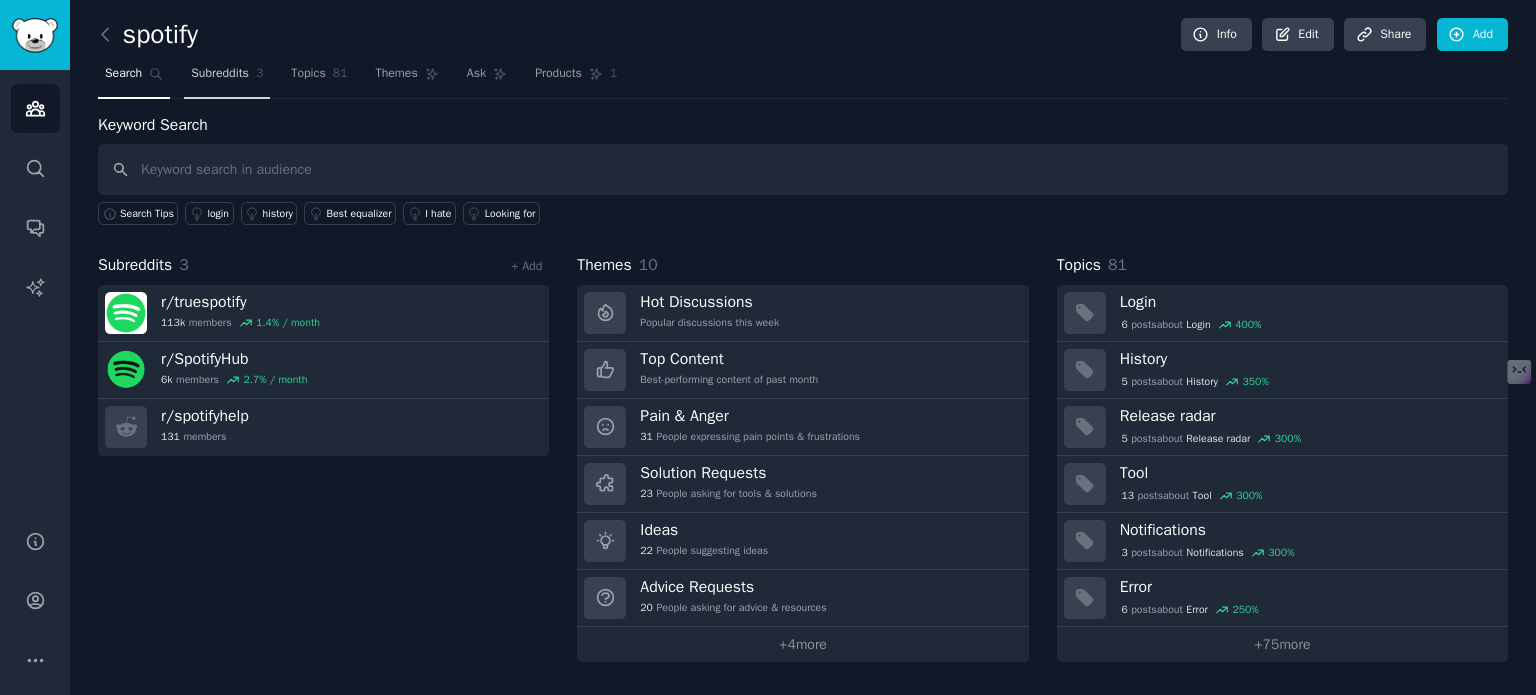 click on "Subreddits" at bounding box center [220, 74] 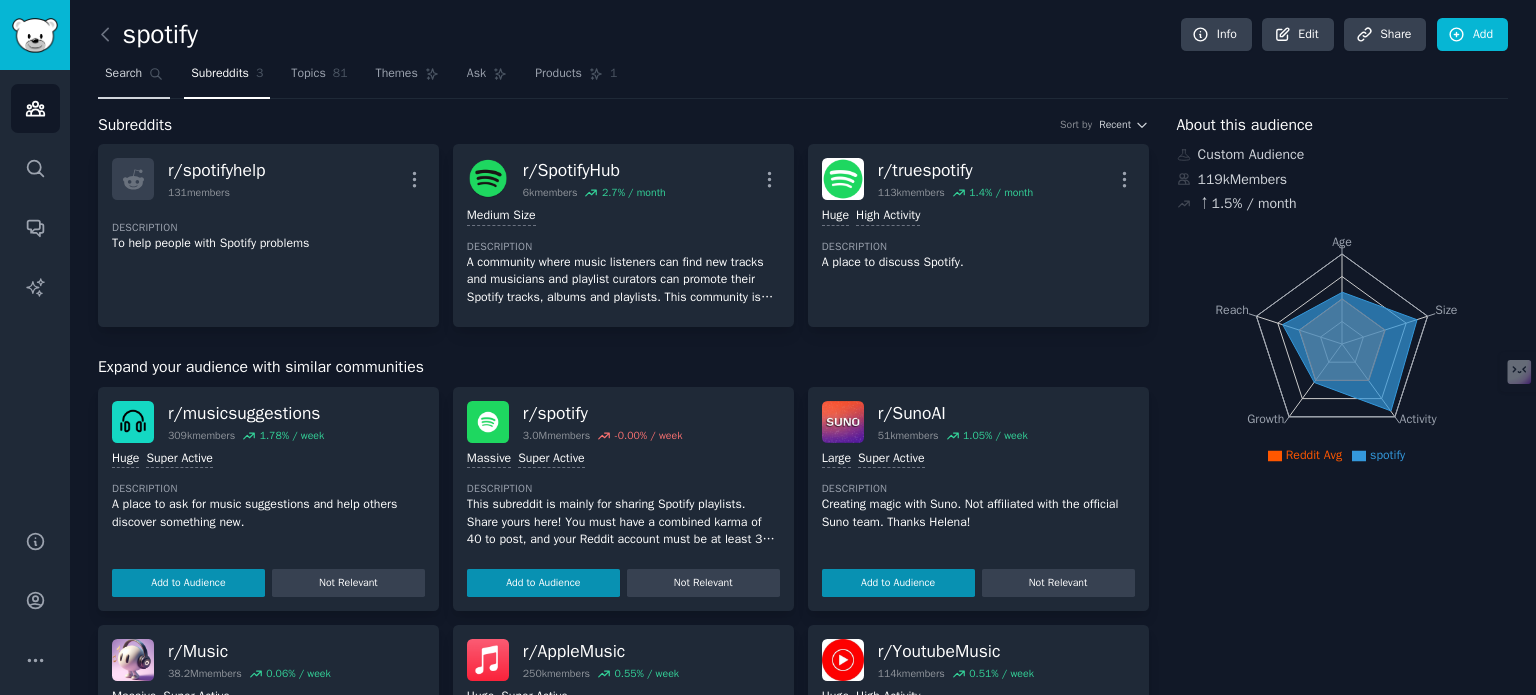 click on "Search" at bounding box center (134, 78) 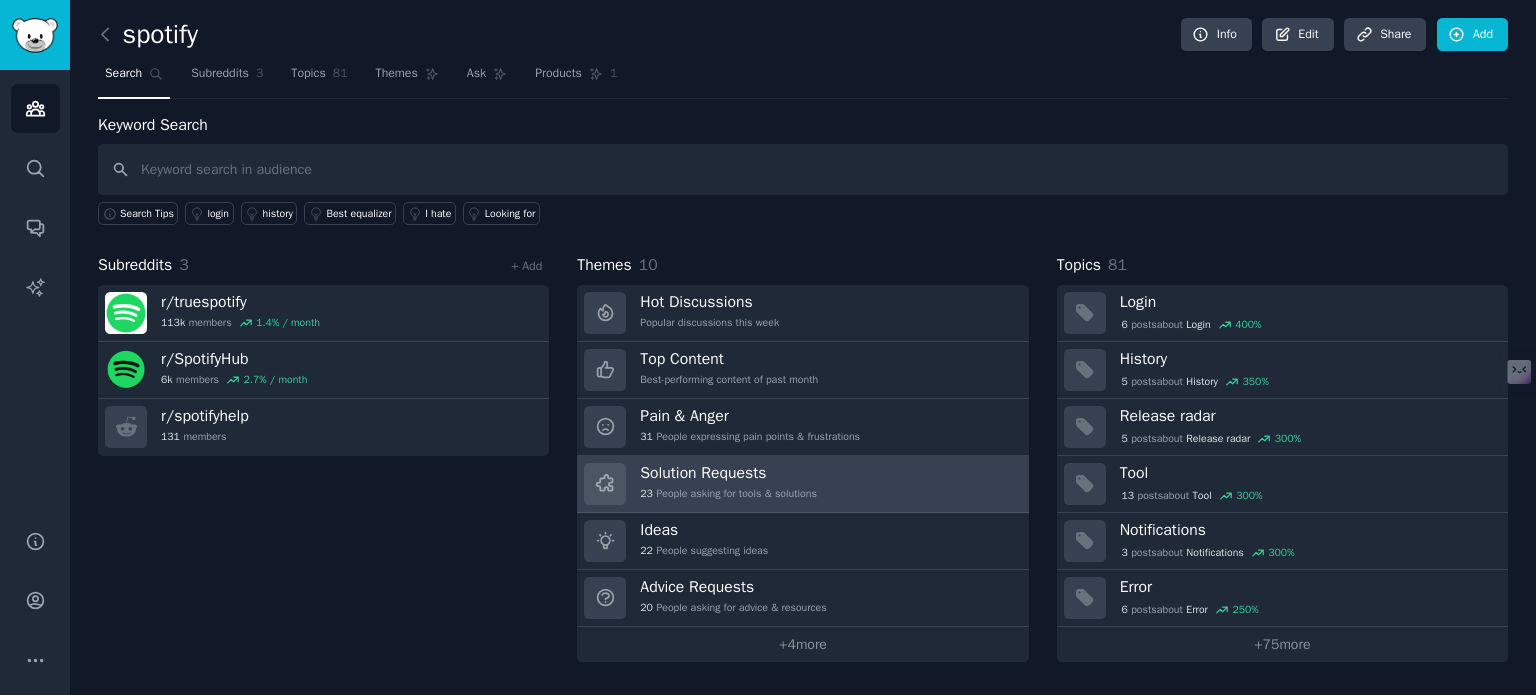 click on "Solution Requests 23 People asking for tools & solutions" at bounding box center [802, 484] 